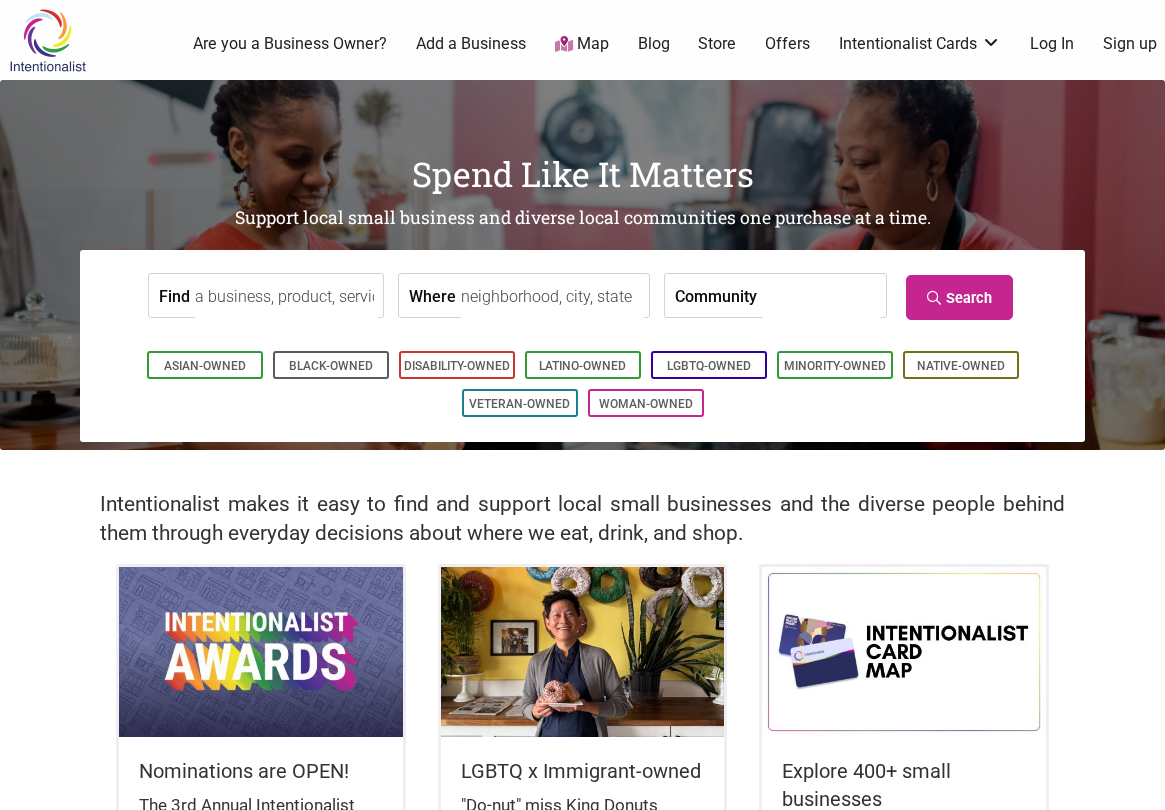 scroll, scrollTop: 0, scrollLeft: 0, axis: both 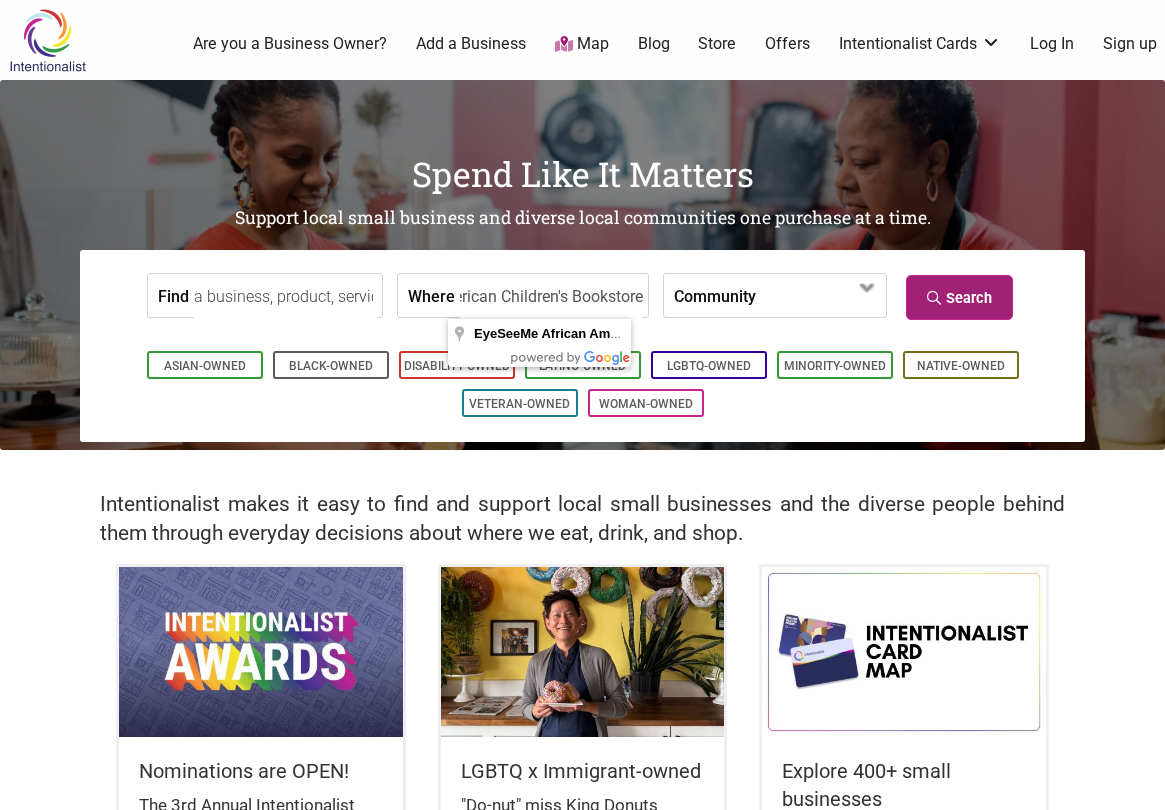 type on "EyeSeeMe African American Children's Bookstore" 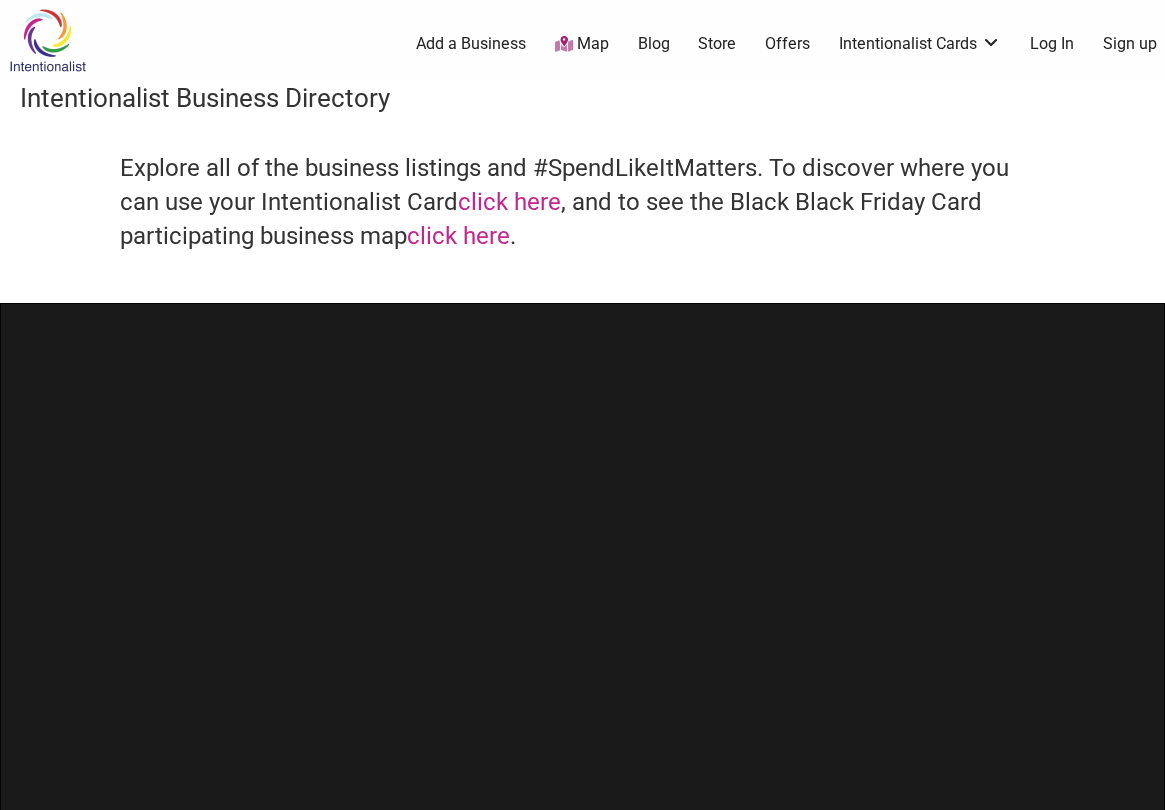 scroll, scrollTop: 0, scrollLeft: 0, axis: both 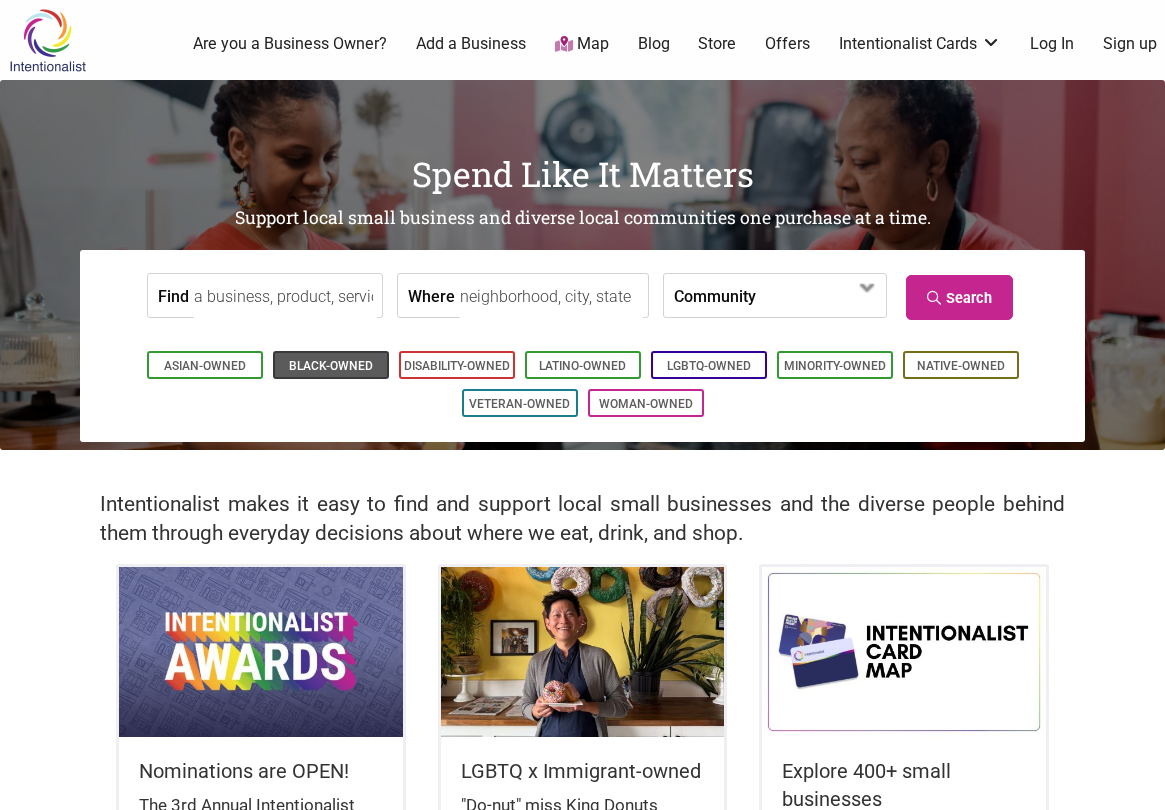 click on "Black-Owned" at bounding box center [331, 366] 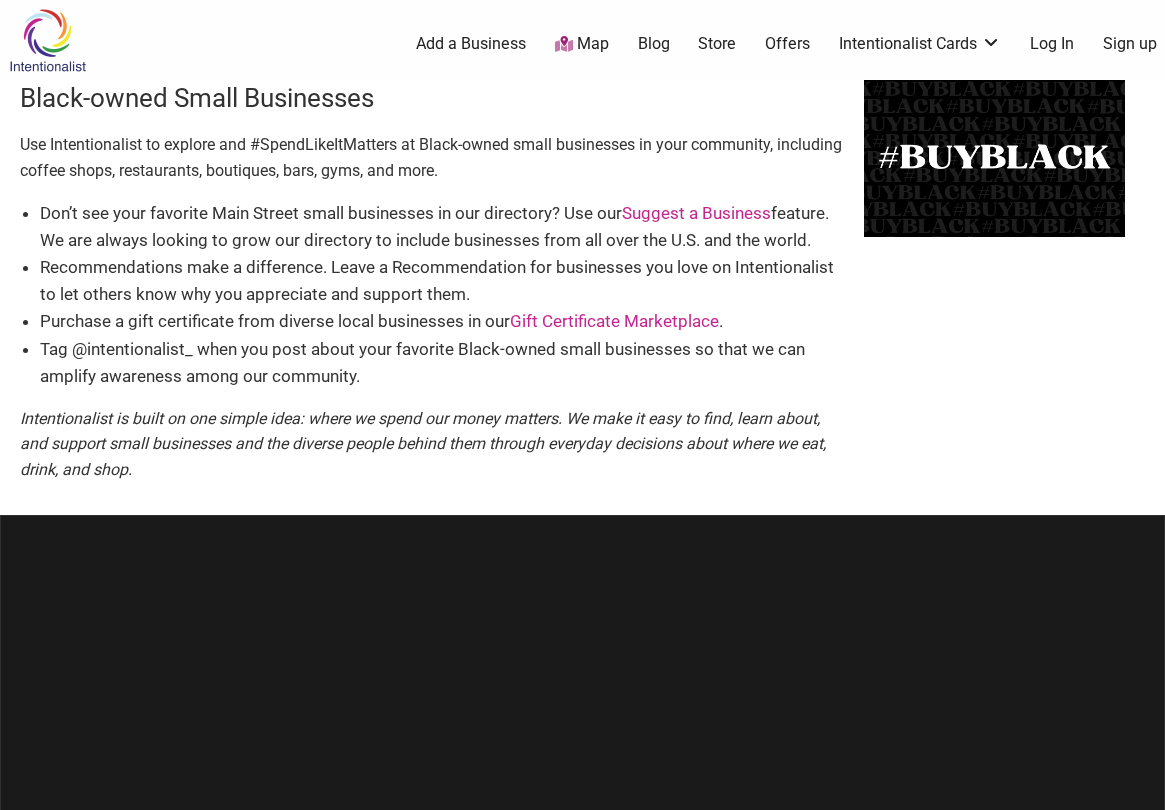 scroll, scrollTop: 0, scrollLeft: 0, axis: both 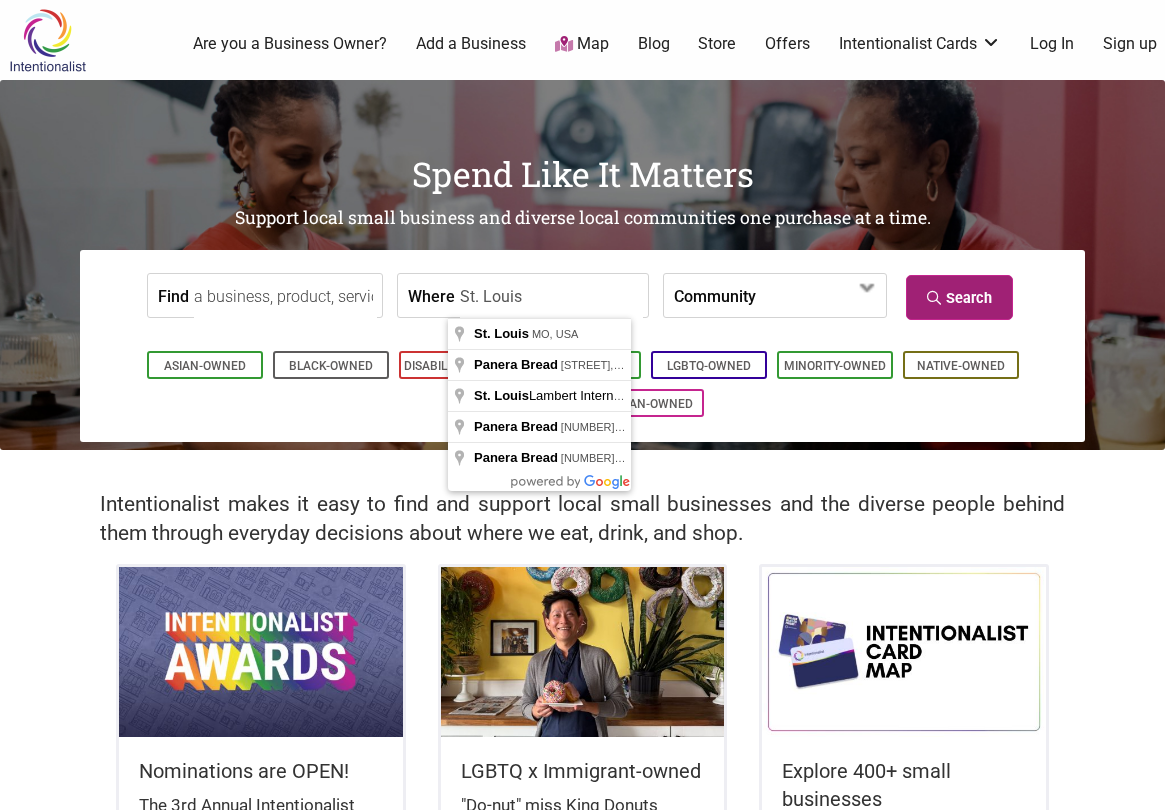 type on "St. Louis" 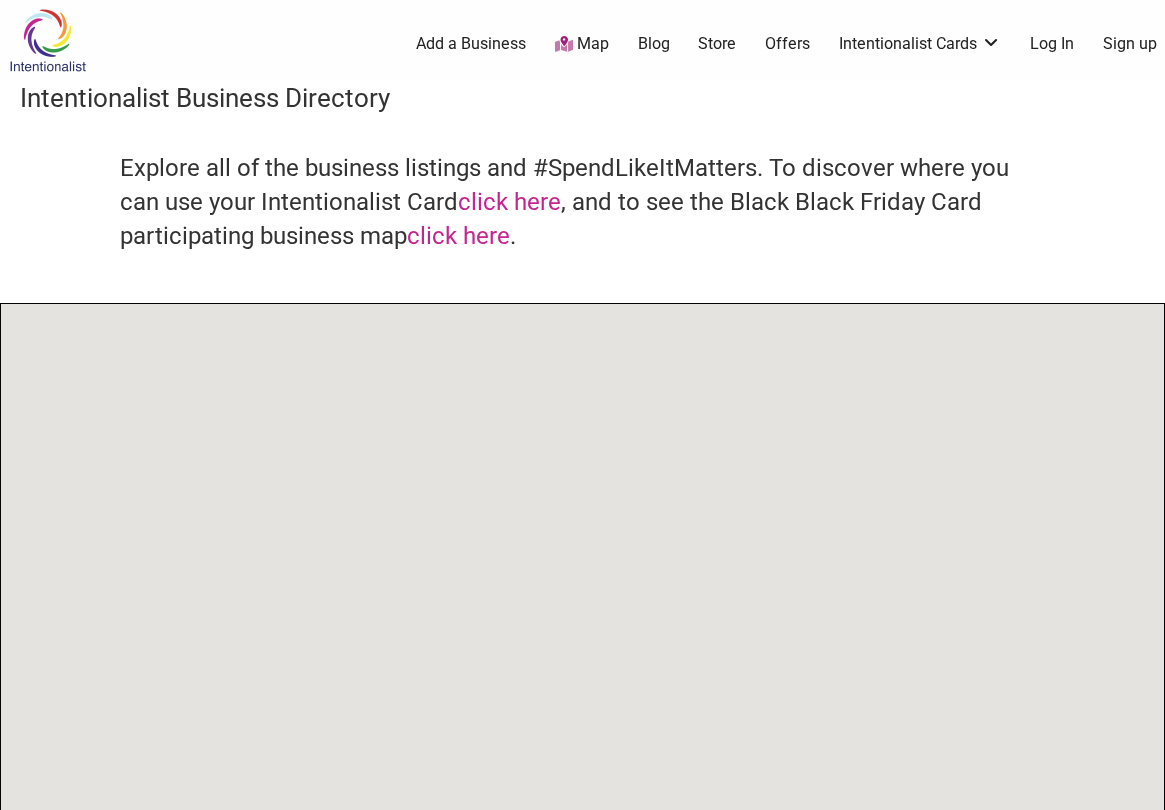 scroll, scrollTop: 0, scrollLeft: 0, axis: both 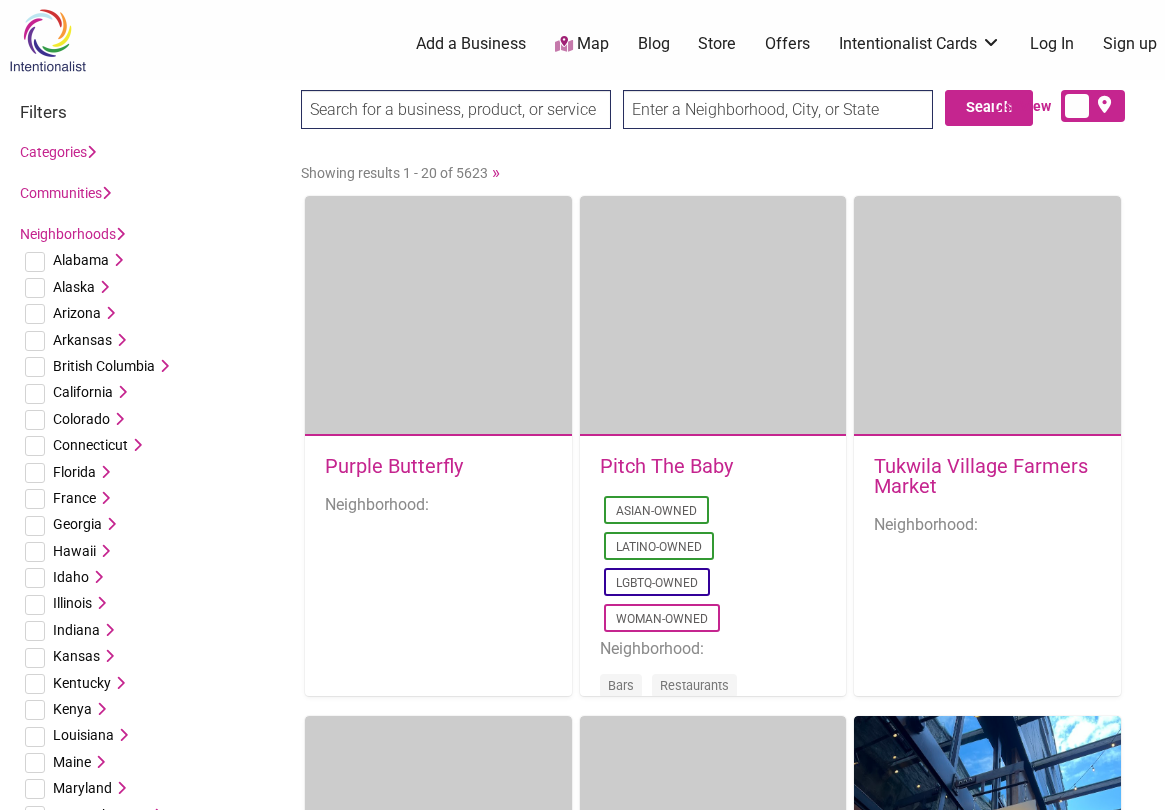 type on "EyeSeeMe African American Children's Bookstore" 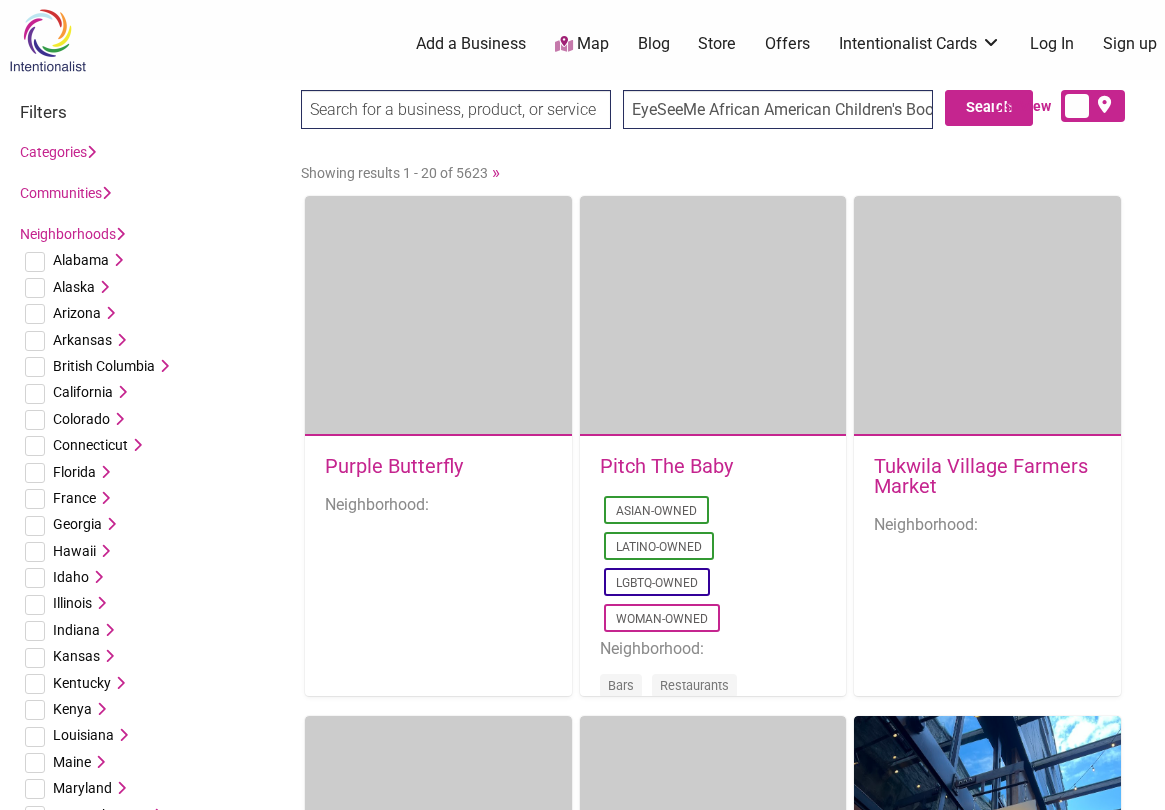 scroll, scrollTop: 0, scrollLeft: 50, axis: horizontal 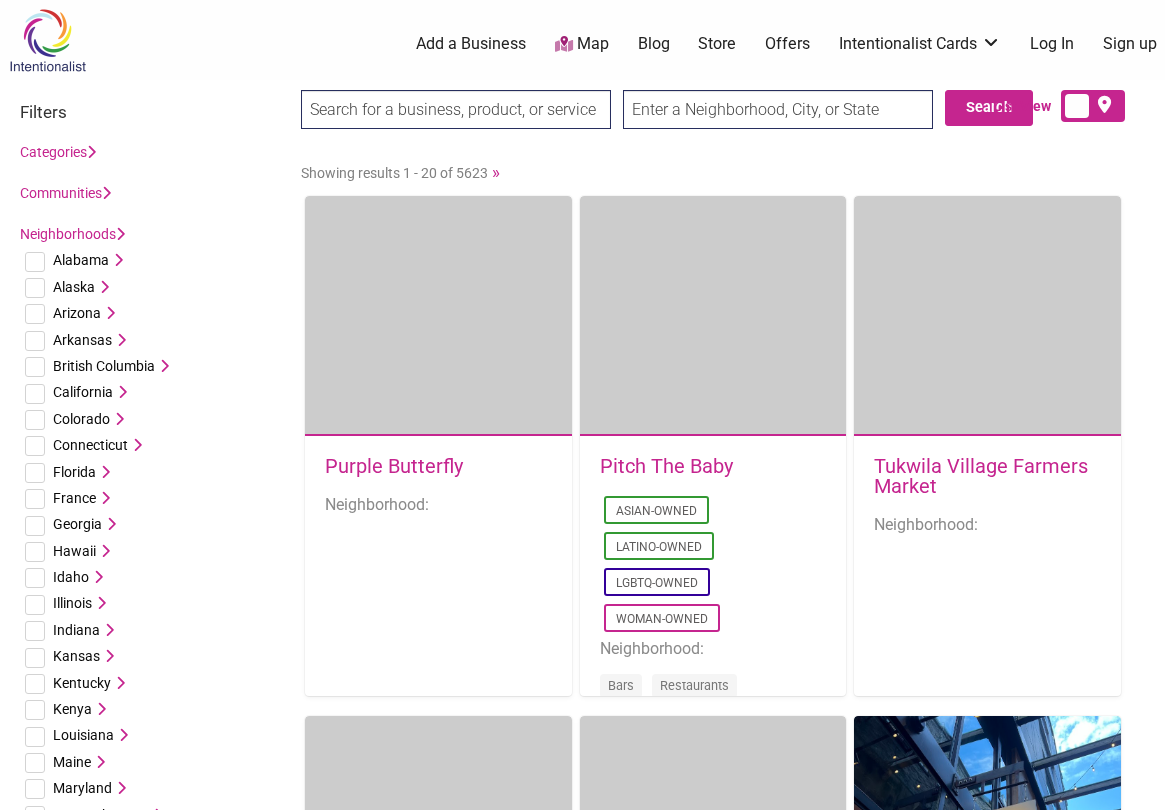 type on "[STREET], [NEIGHBORHOOD]" 